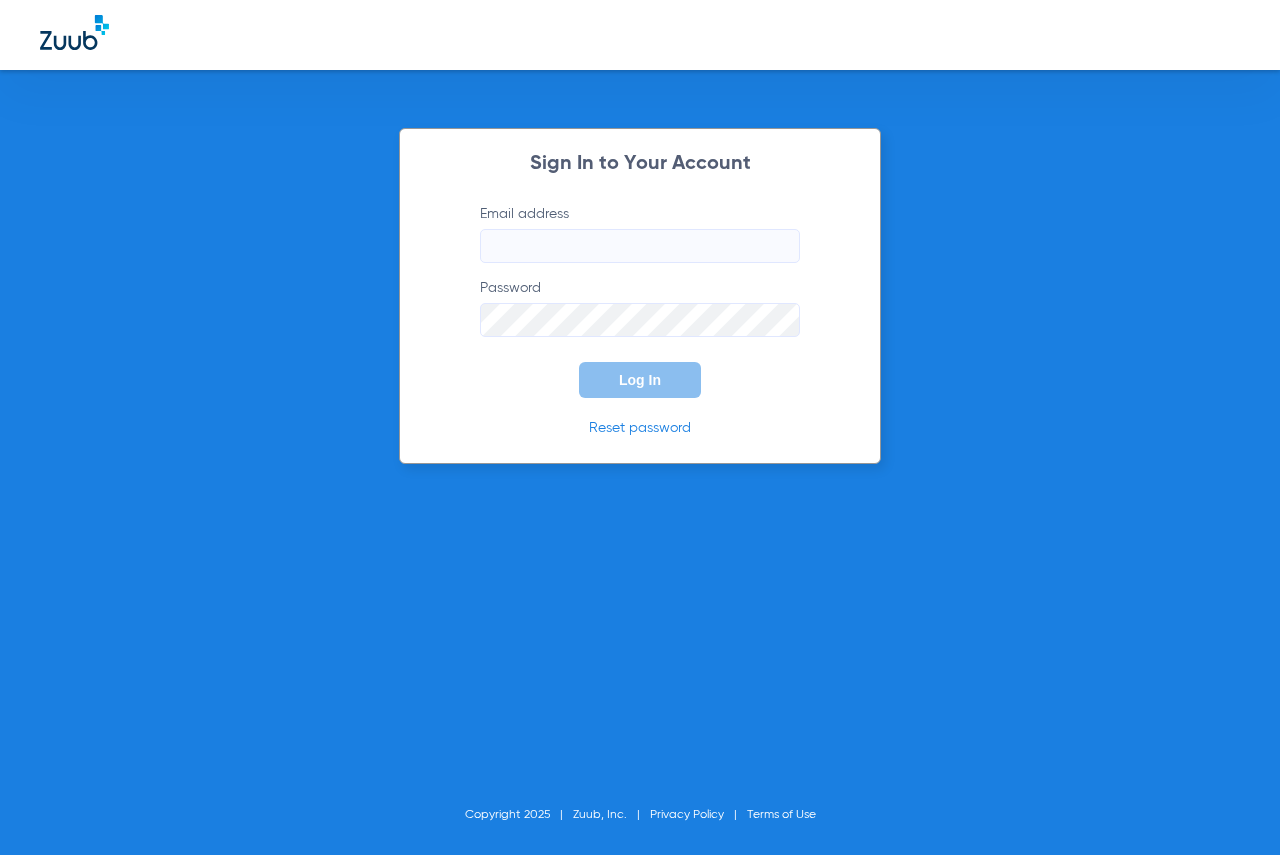 scroll, scrollTop: 0, scrollLeft: 0, axis: both 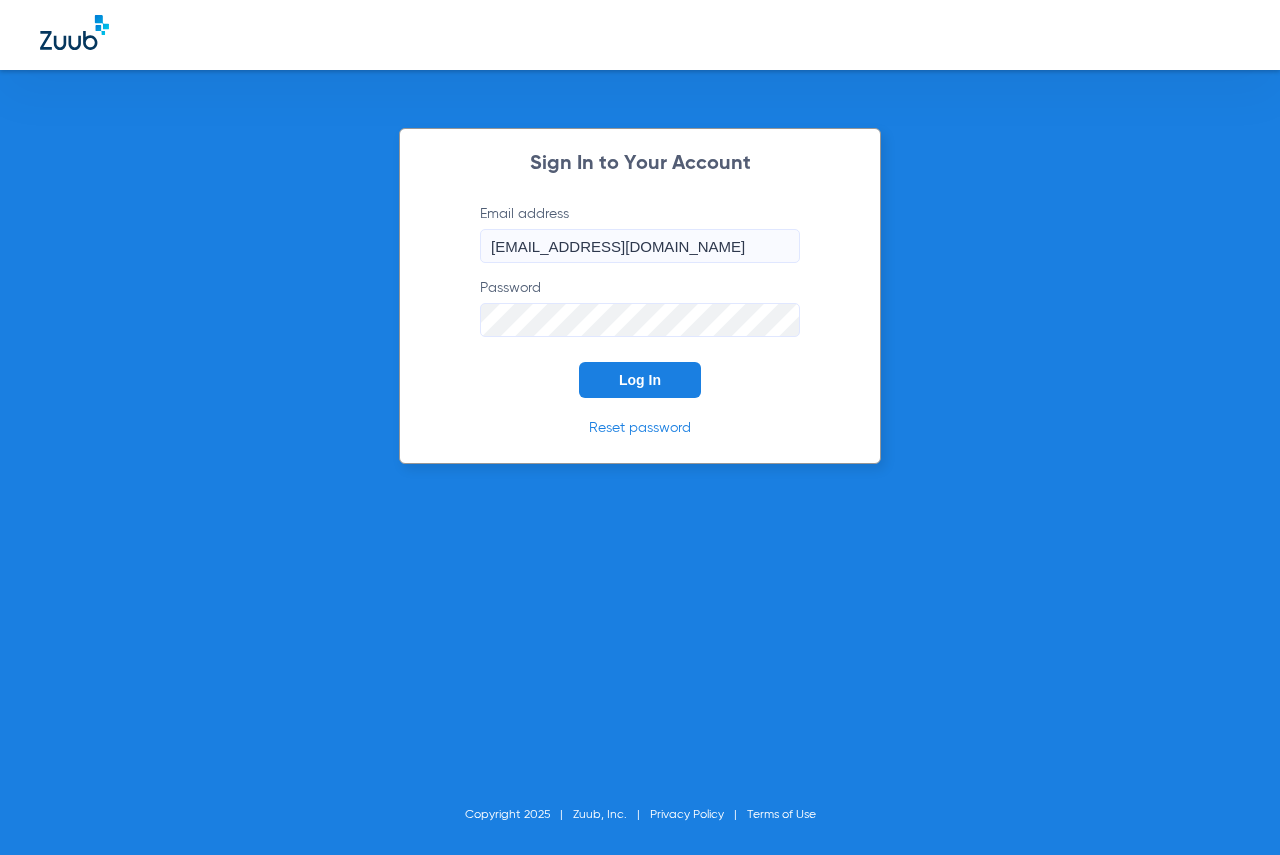 click on "Log In" 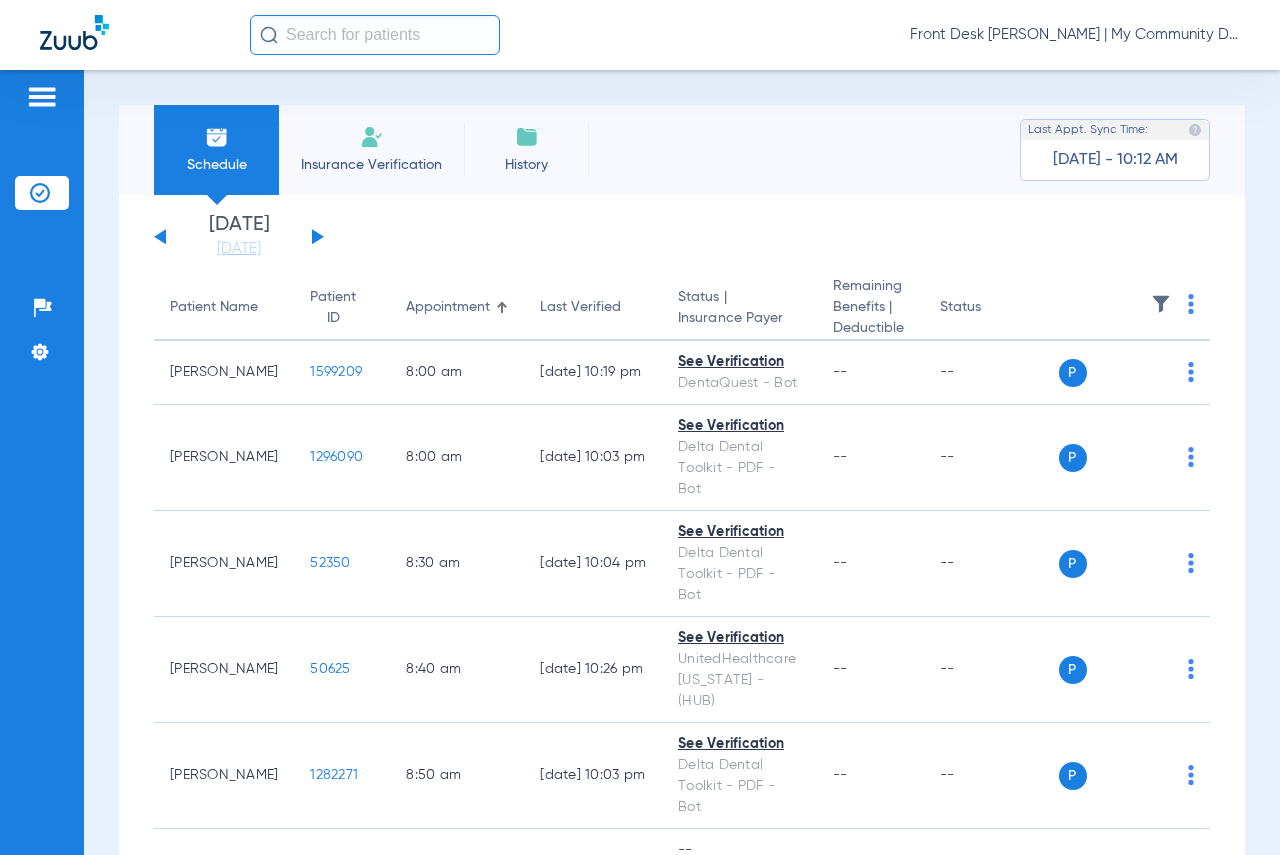 click on "Insurance Verification" 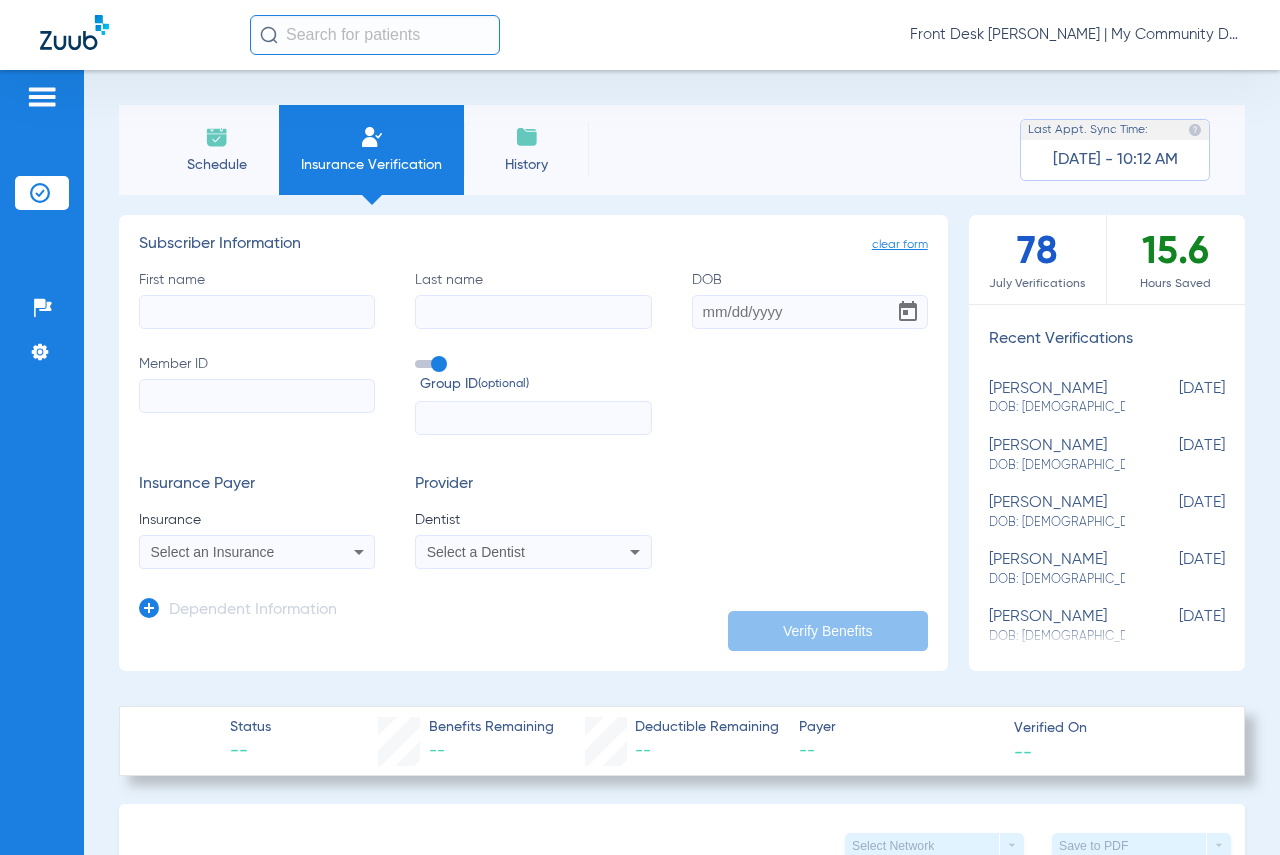 click on "Member ID" 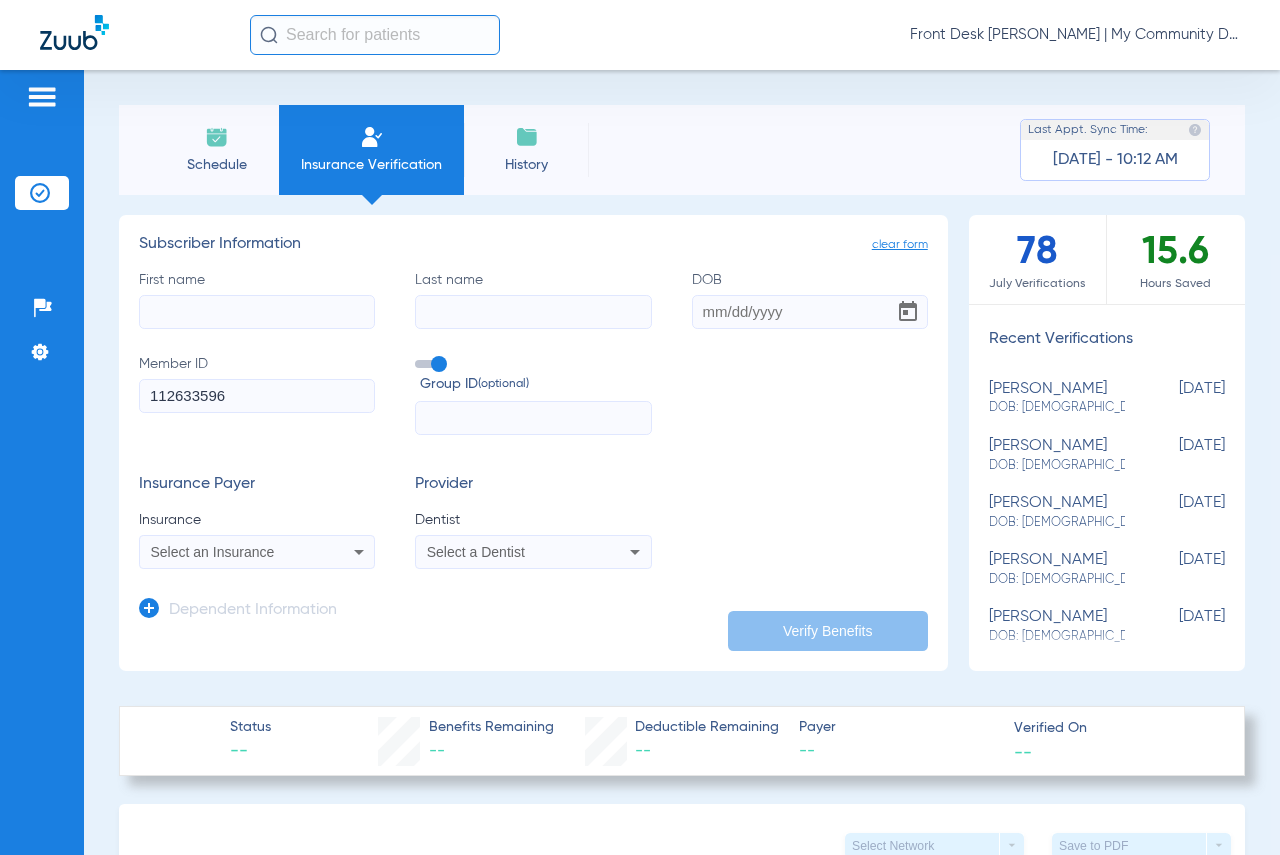 type on "112633596" 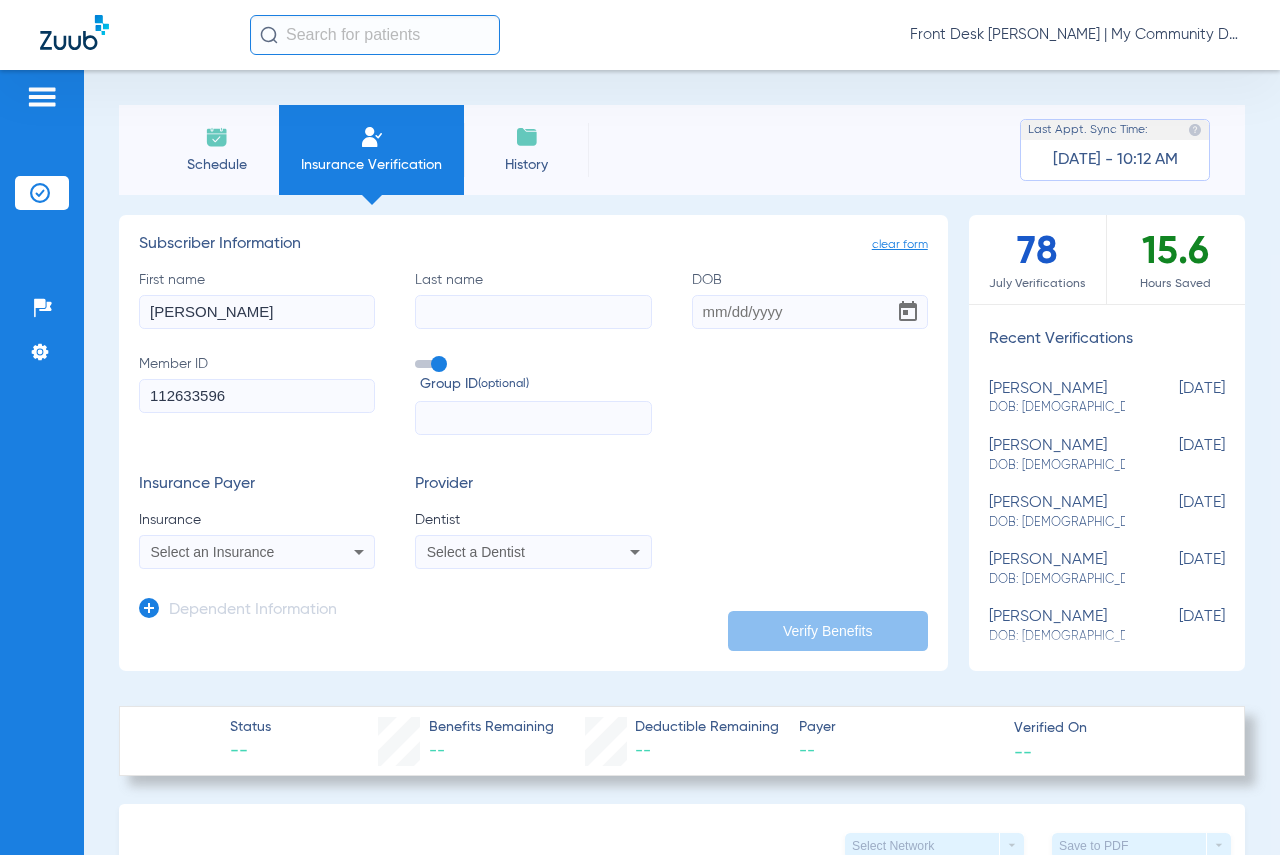 type on "[PERSON_NAME]" 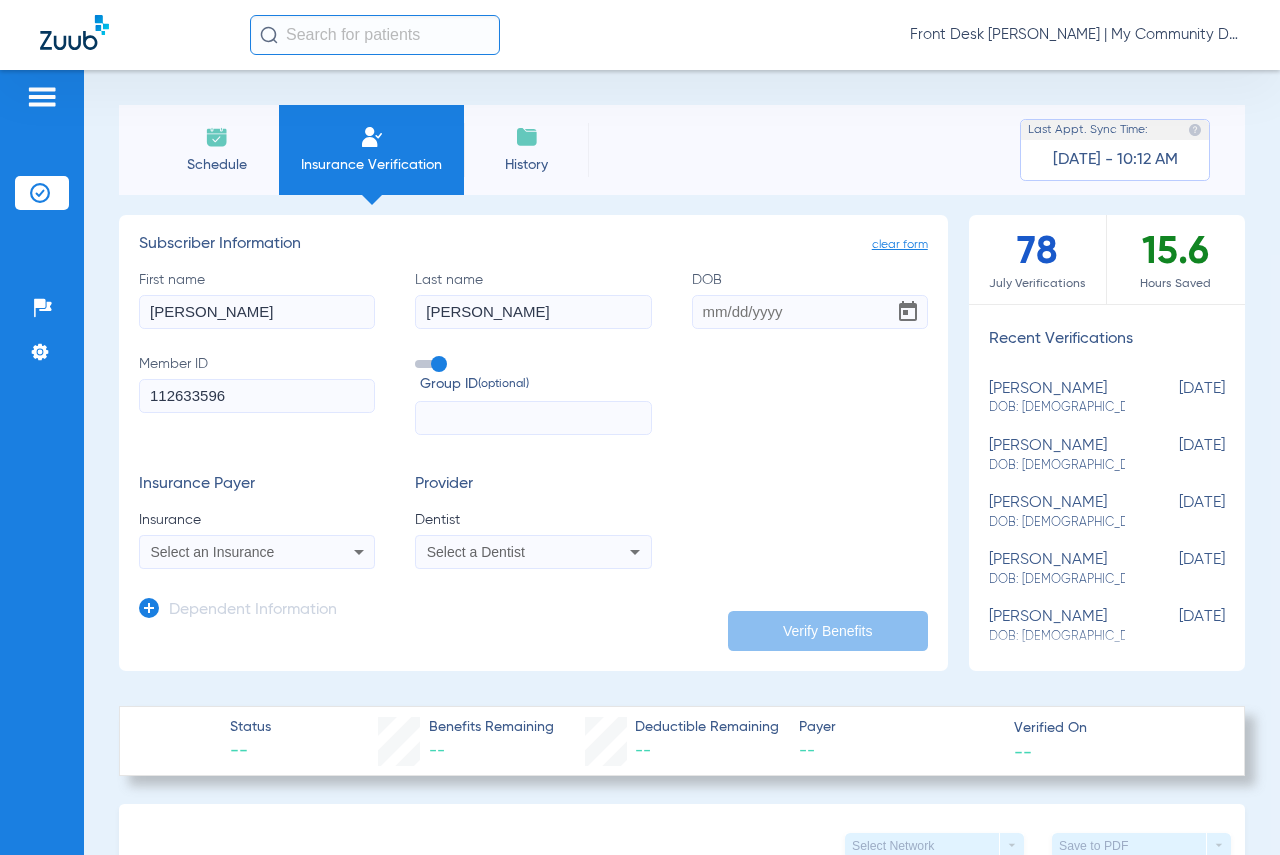 type on "[PERSON_NAME]" 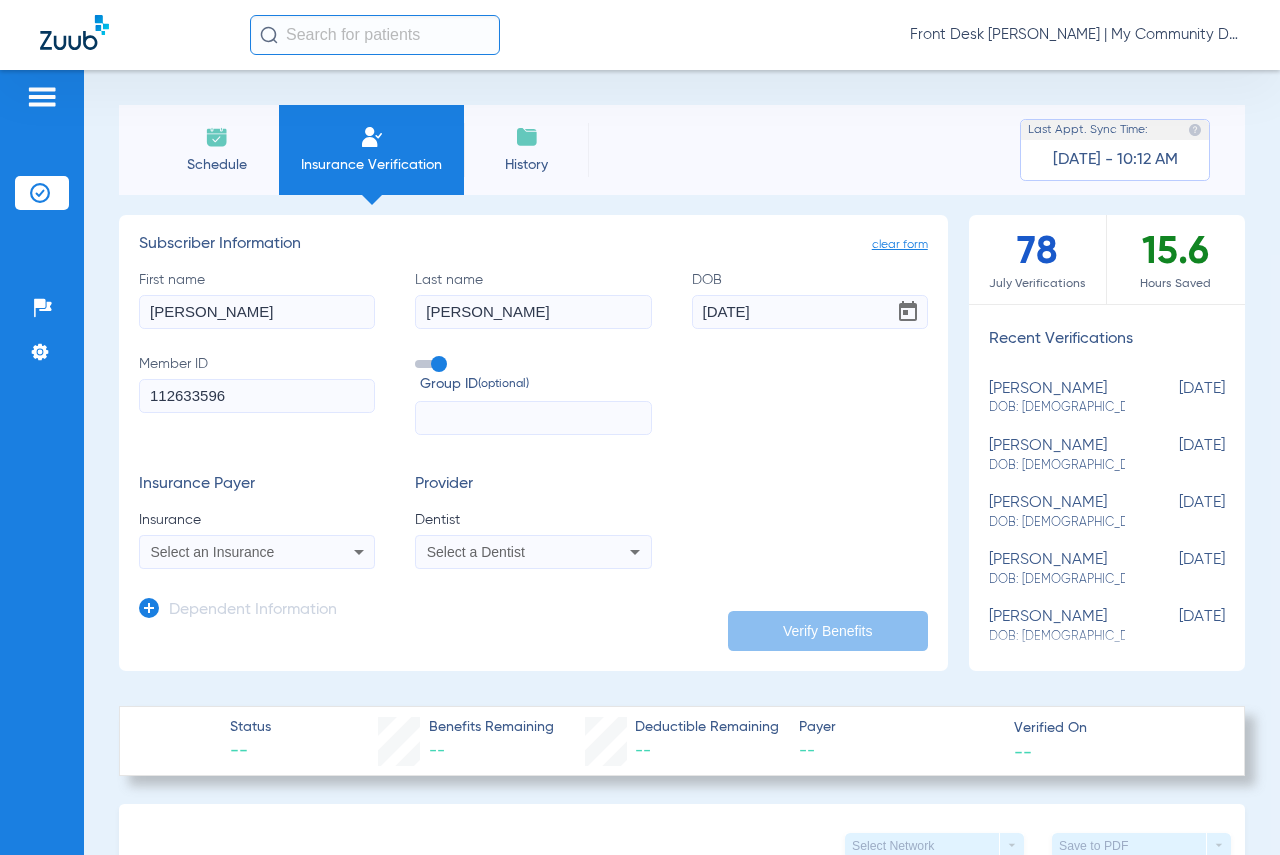 type on "[DATE]" 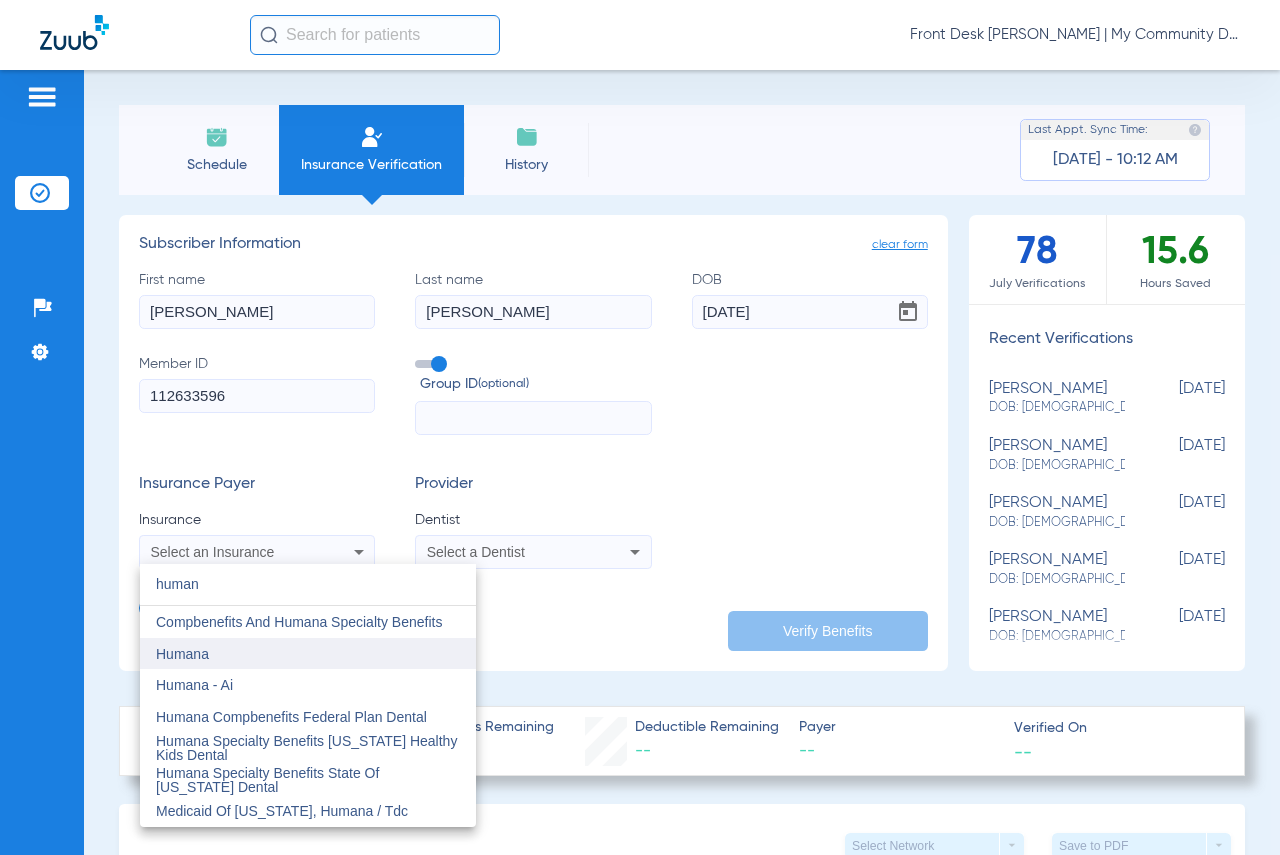 type on "human" 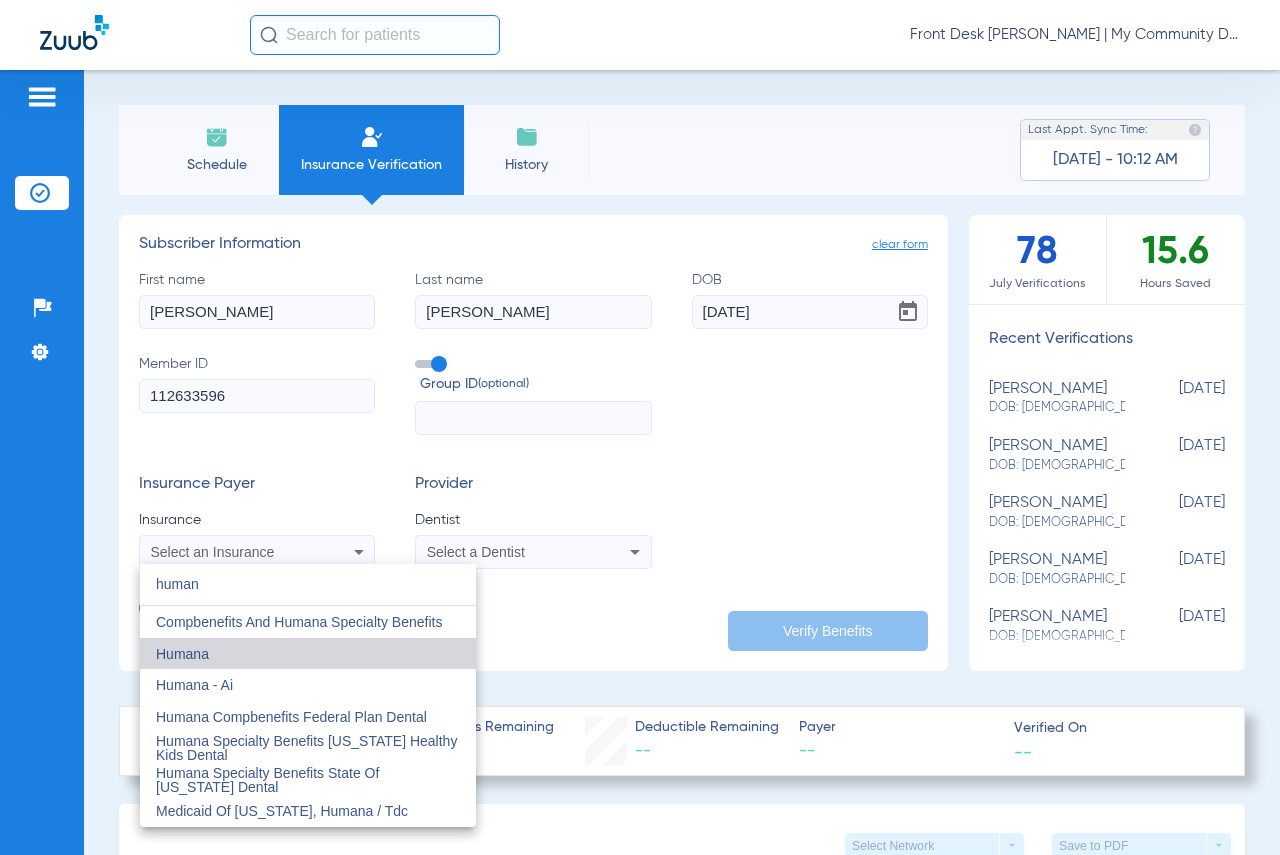 click on "Humana" at bounding box center (182, 654) 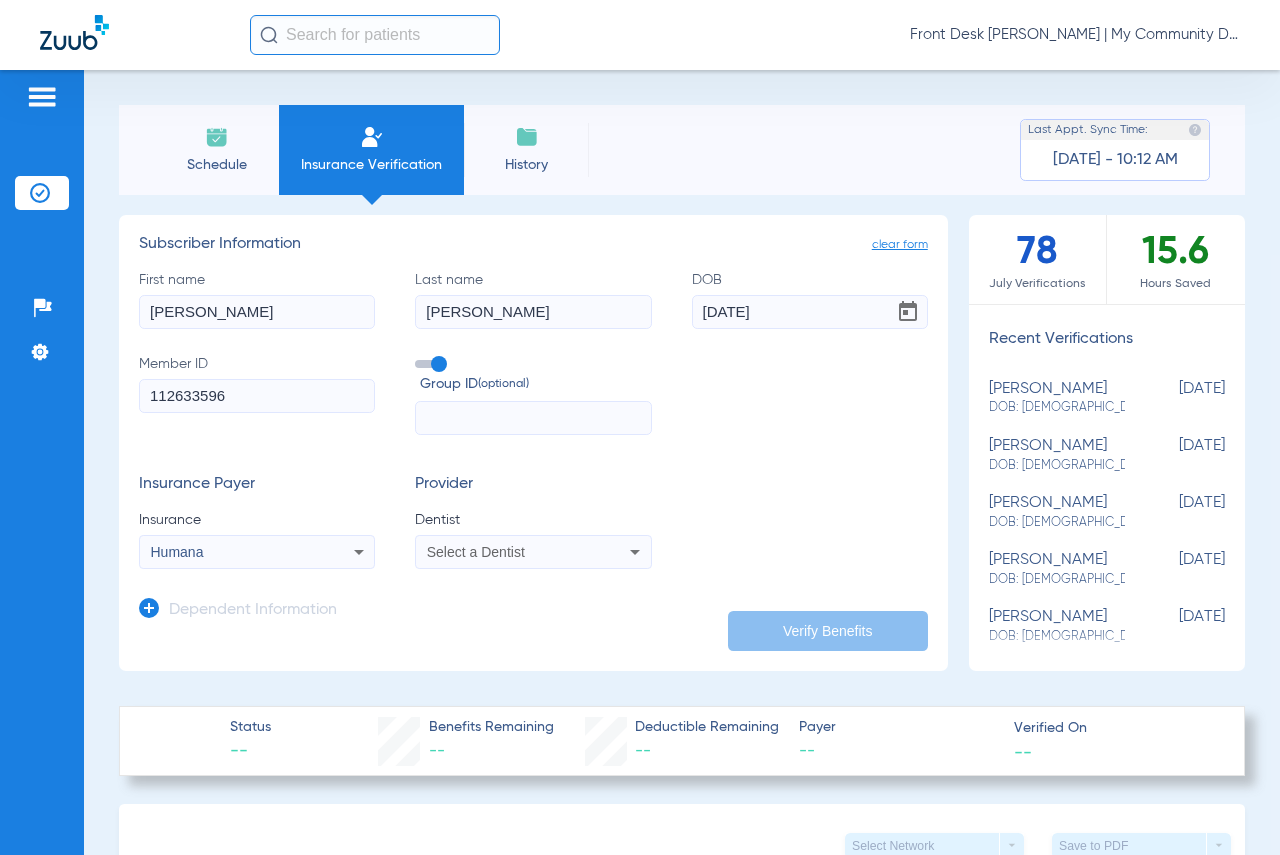 click on "Select a Dentist" at bounding box center [533, 552] 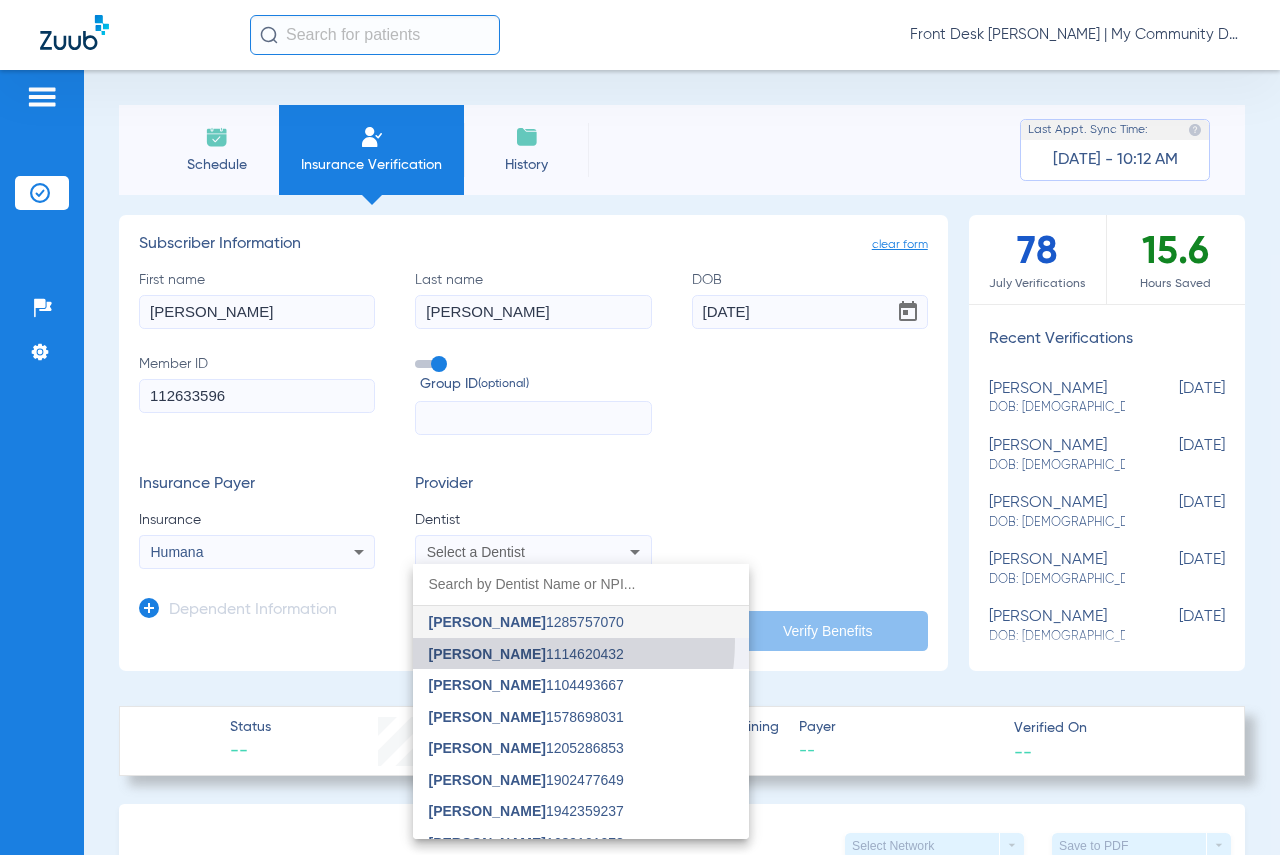 click on "[PERSON_NAME]   1114620432" at bounding box center [581, 654] 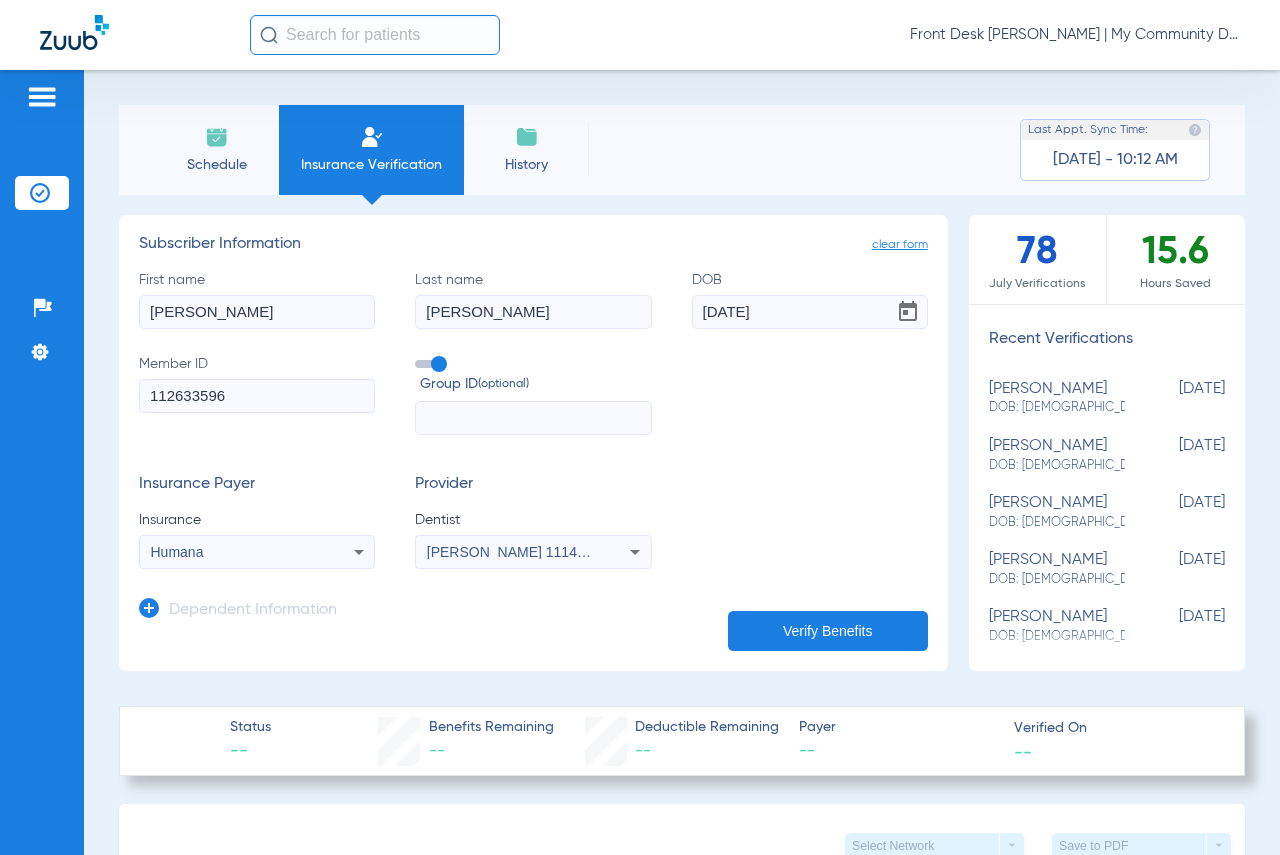 click on "Verify Benefits" 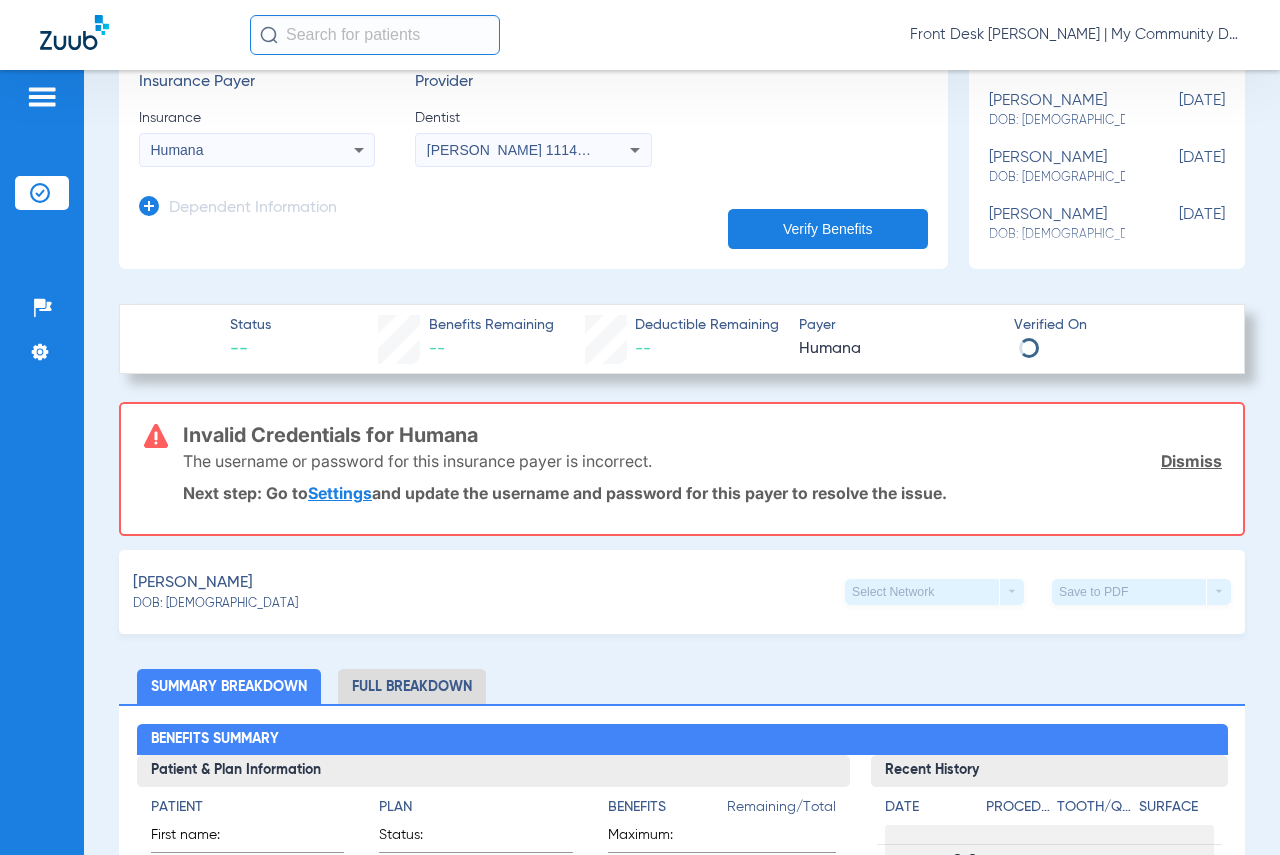 scroll, scrollTop: 400, scrollLeft: 0, axis: vertical 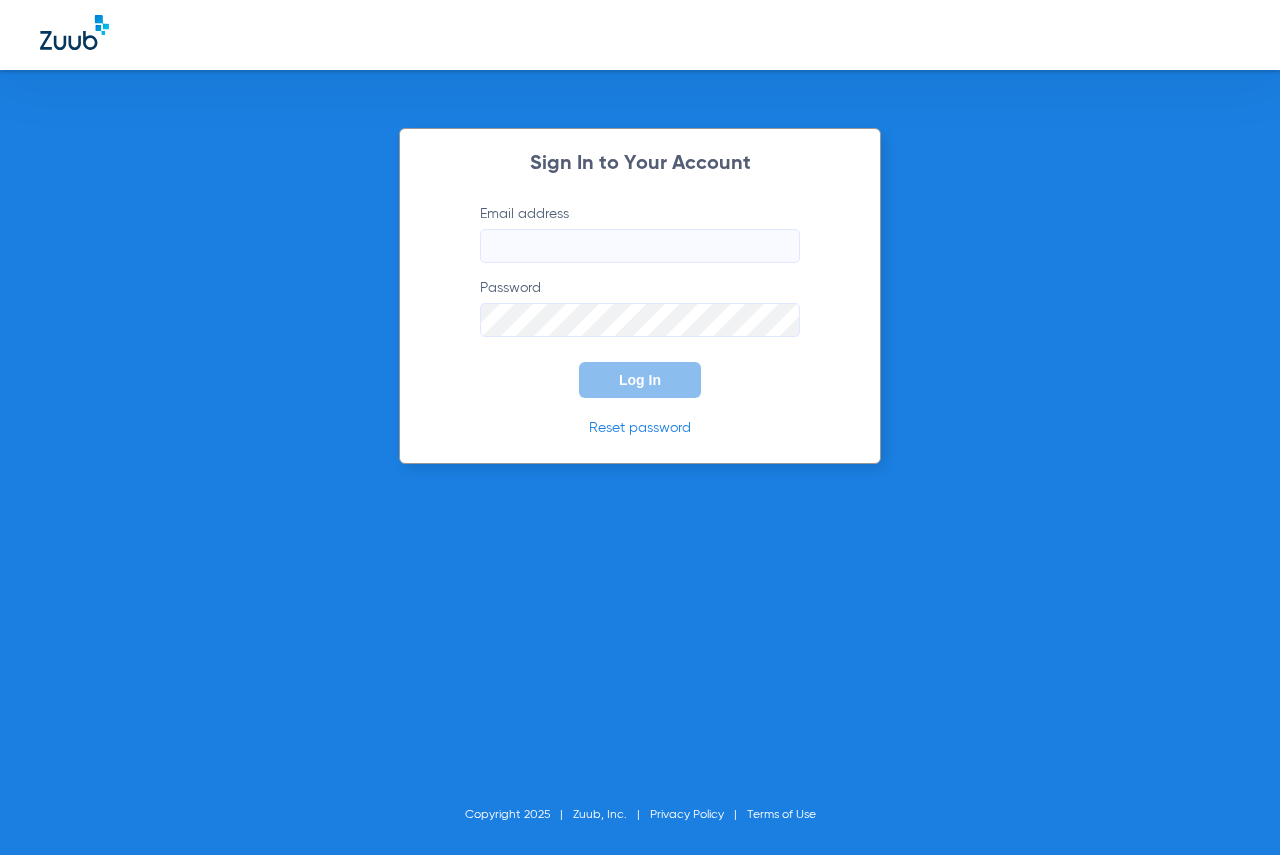 type on "[EMAIL_ADDRESS][DOMAIN_NAME]" 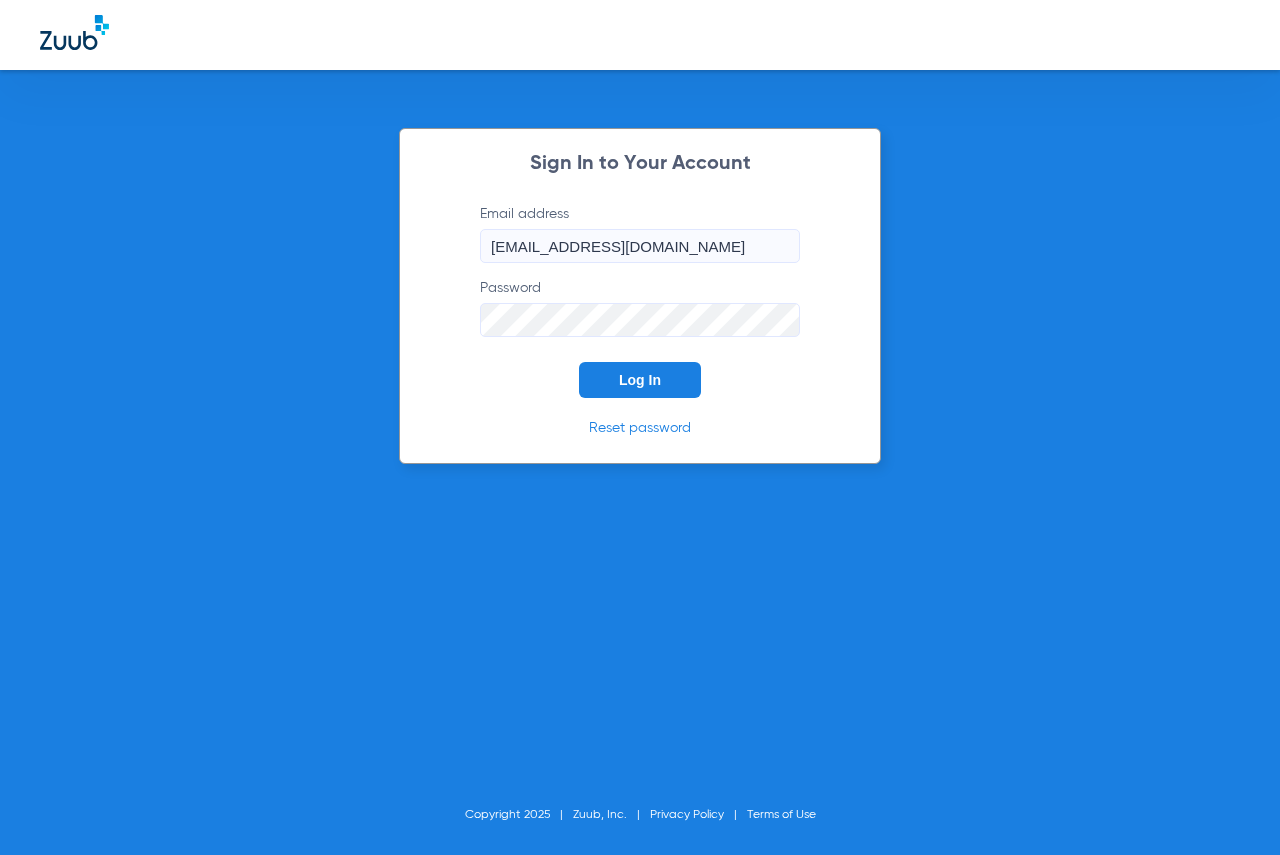 click on "Log In" 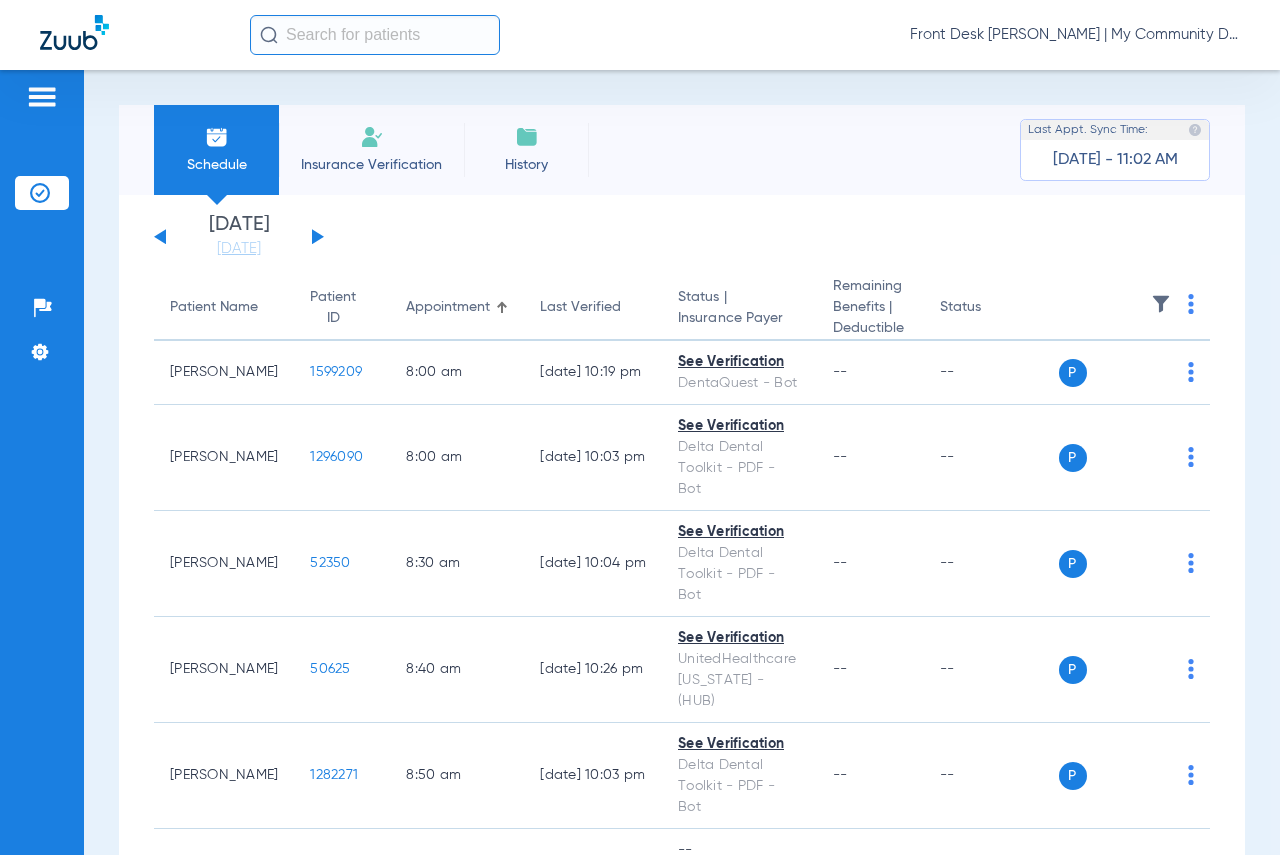 click on "Insurance Verification" 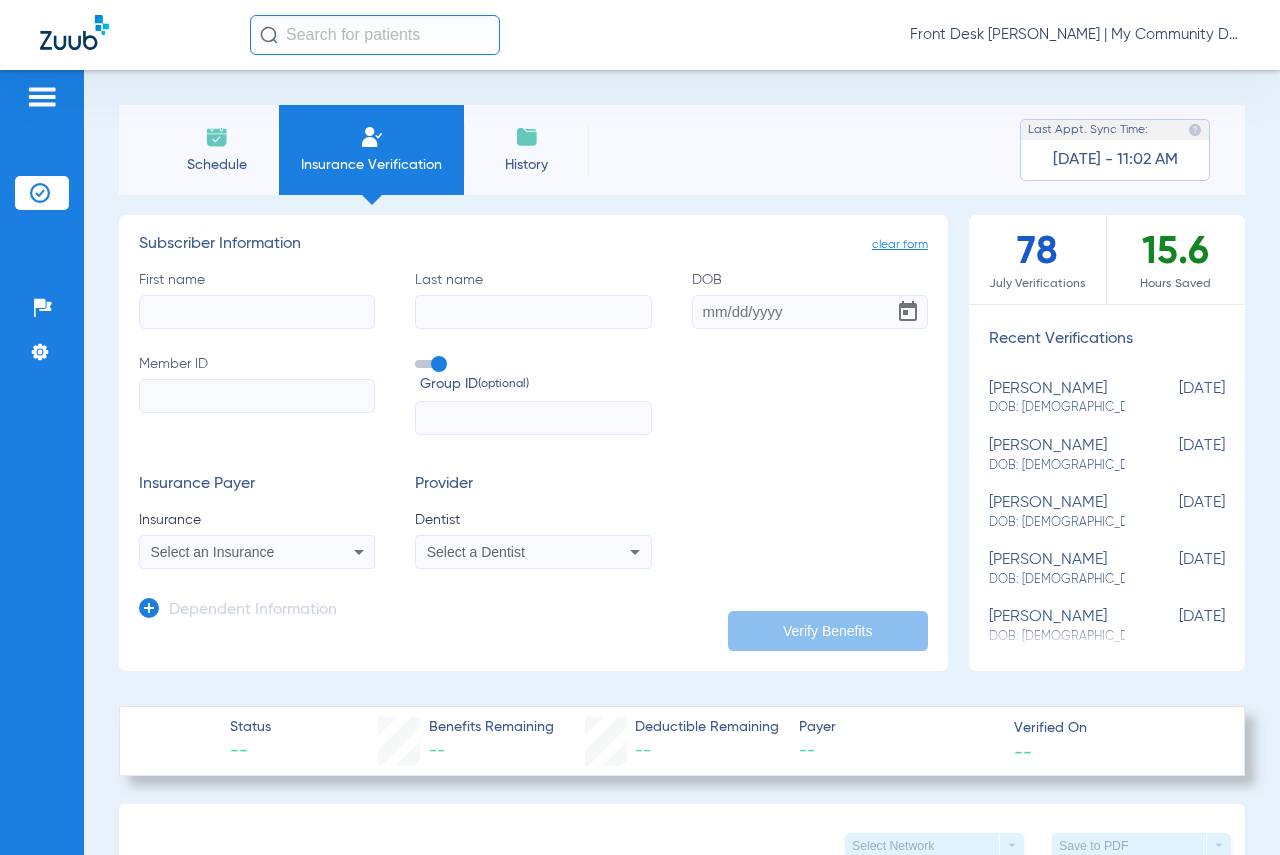 click 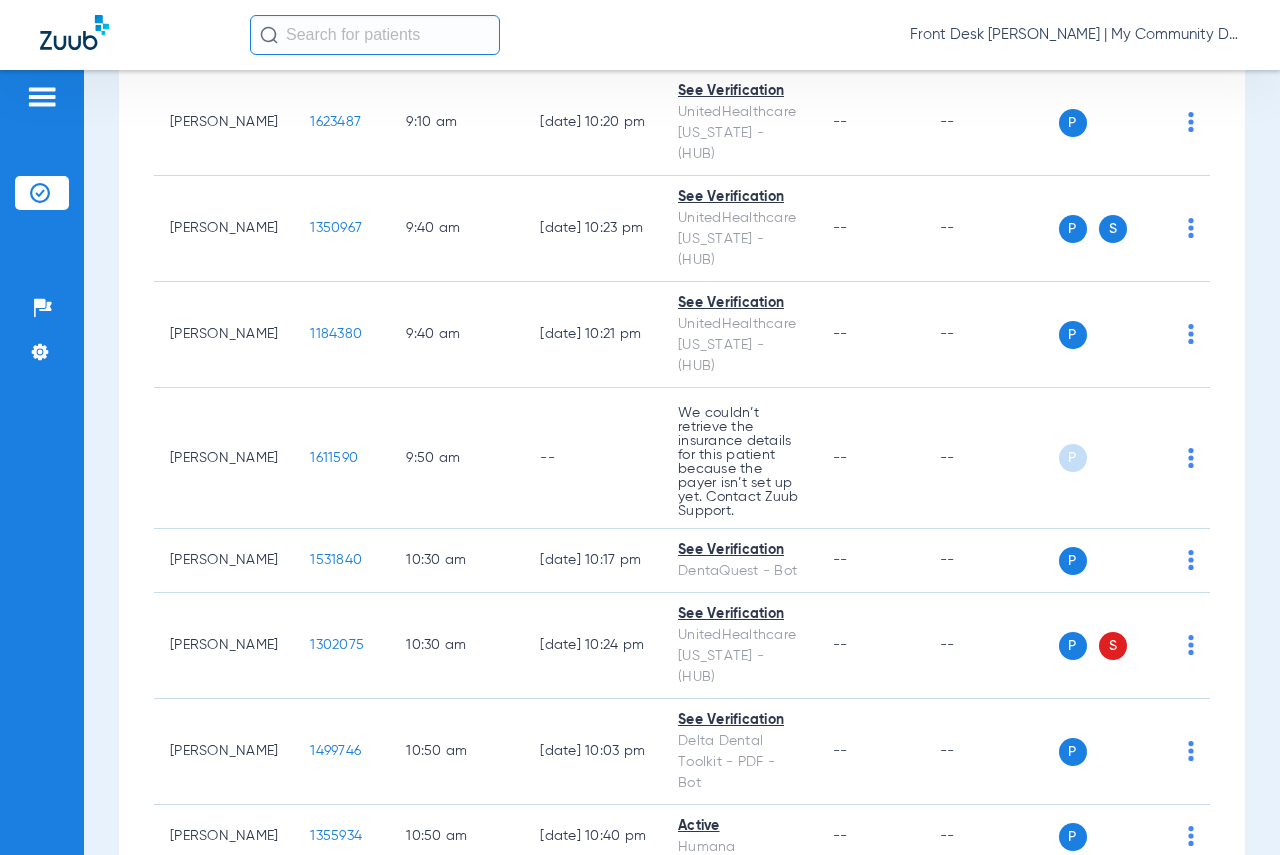 scroll, scrollTop: 900, scrollLeft: 0, axis: vertical 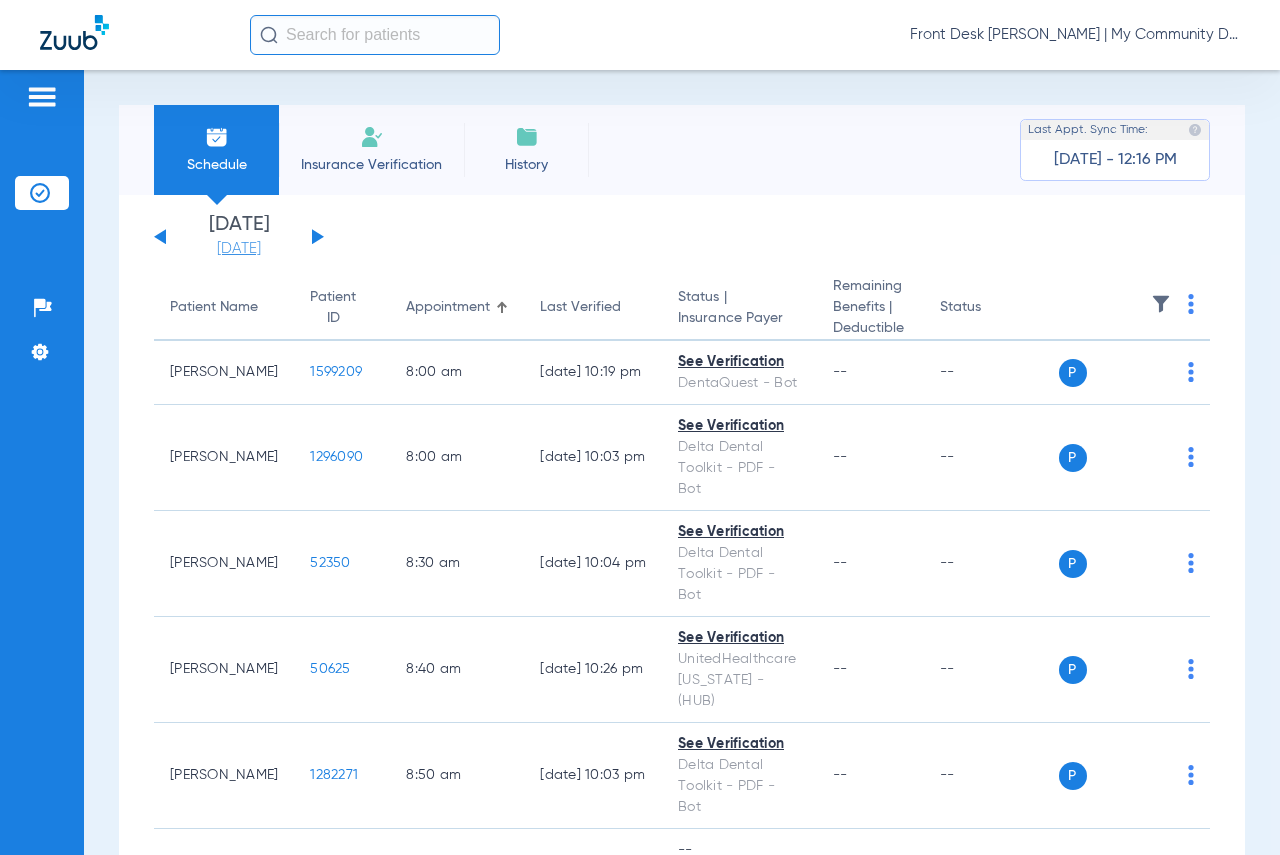 click on "[DATE]" 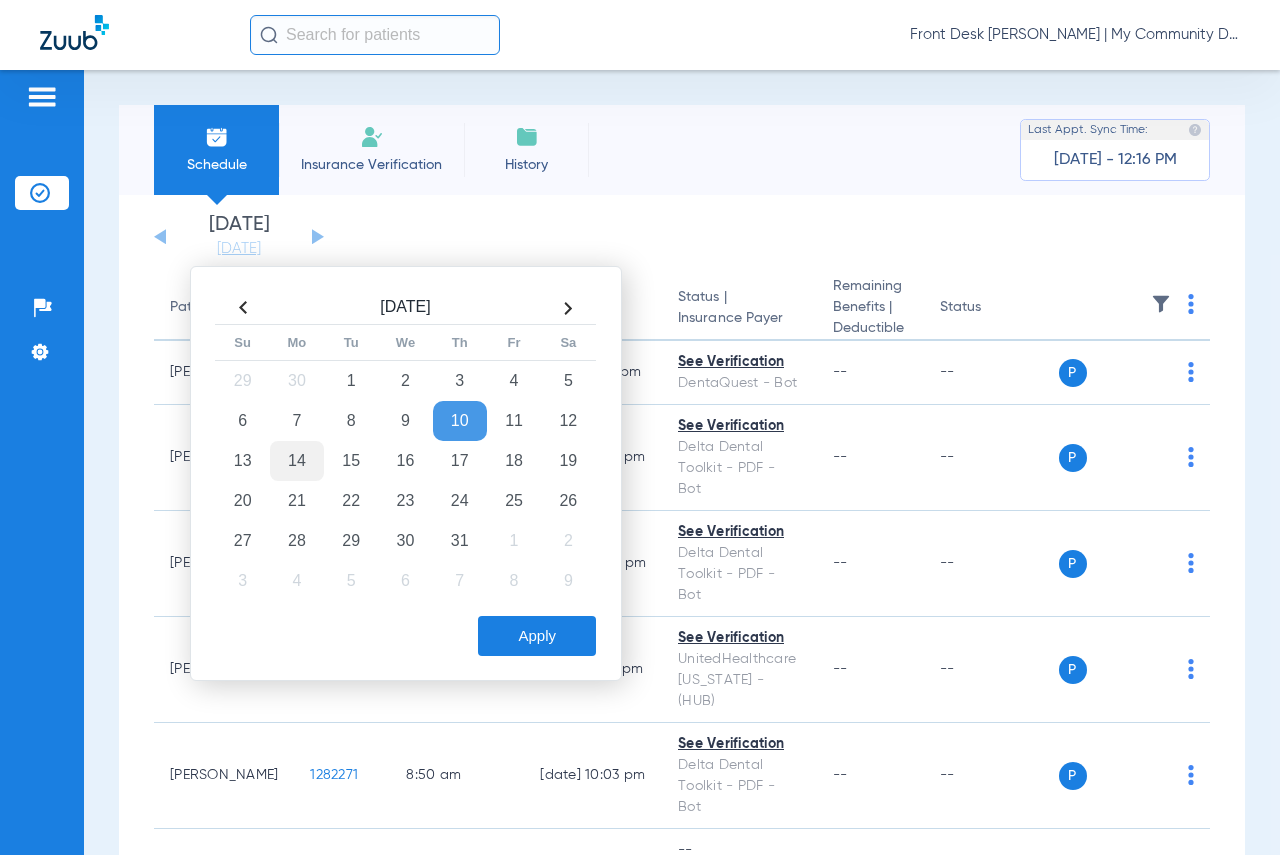 click on "14" 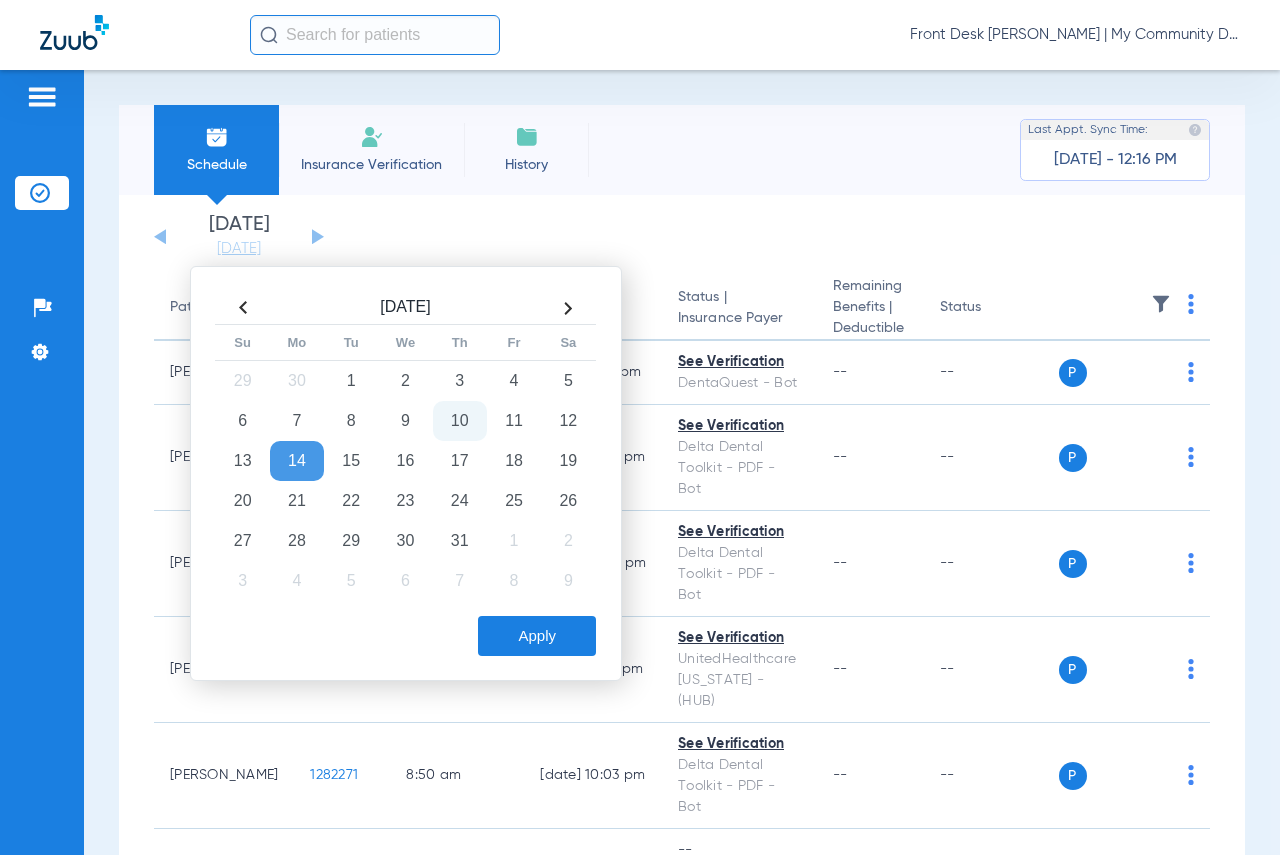 click on "Apply" 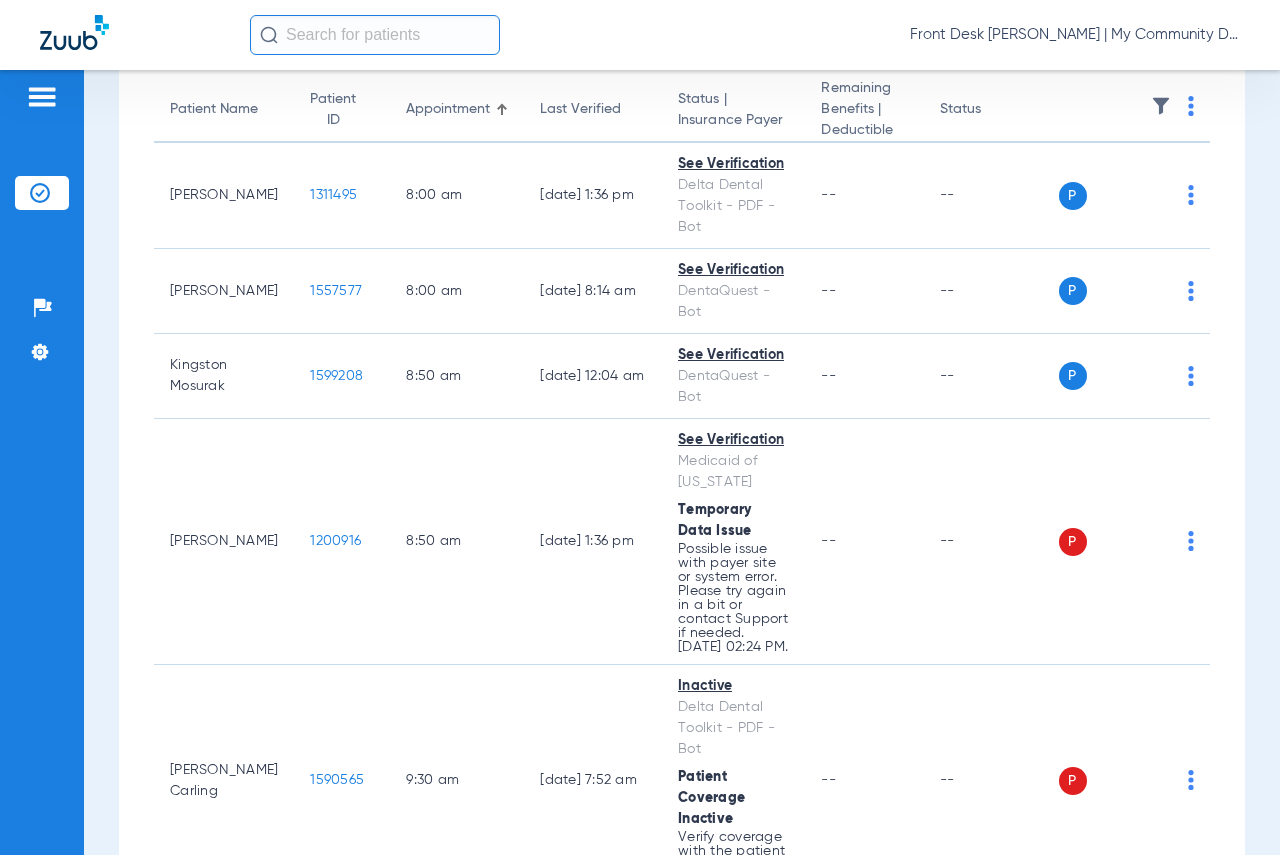 scroll, scrollTop: 200, scrollLeft: 0, axis: vertical 